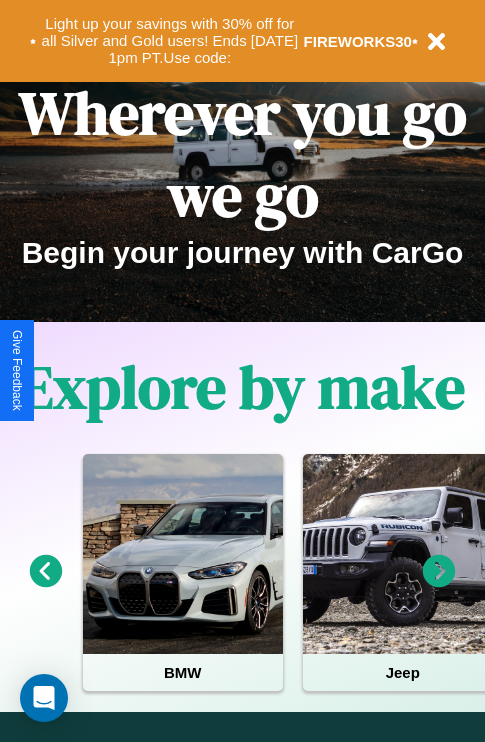 scroll, scrollTop: 0, scrollLeft: 0, axis: both 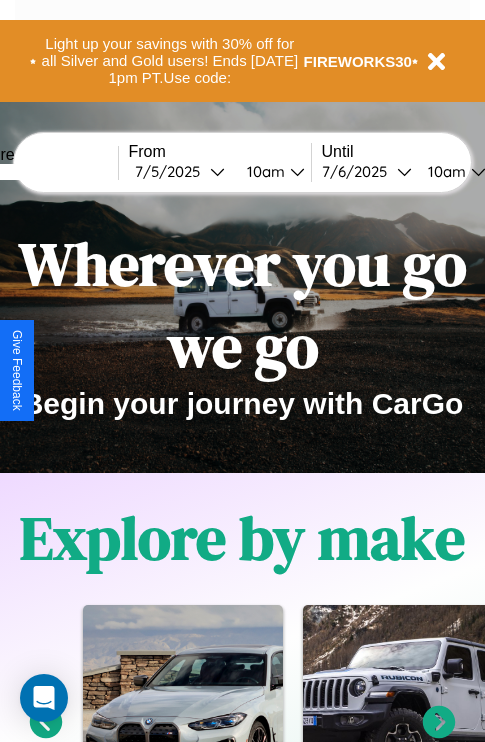 click at bounding box center [43, 172] 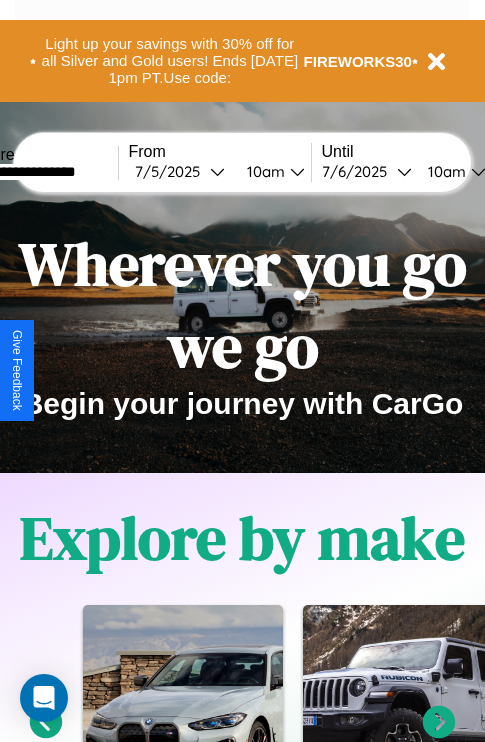 type on "**********" 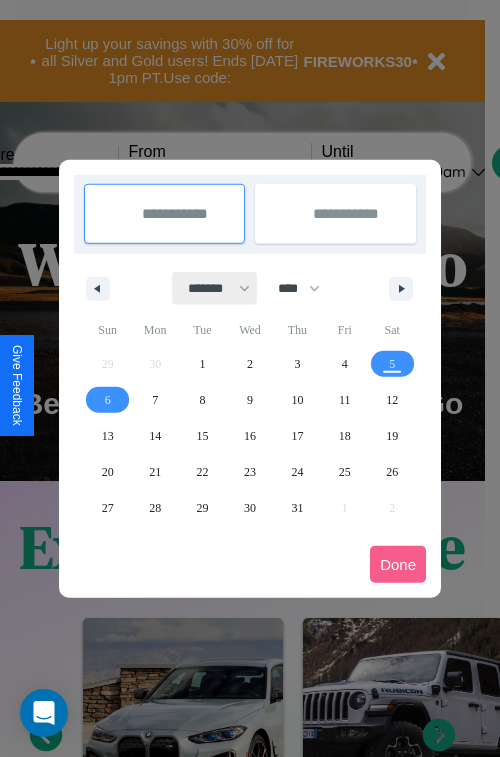 click on "******* ******** ***** ***** *** **** **** ****** ********* ******* ******** ********" at bounding box center [215, 288] 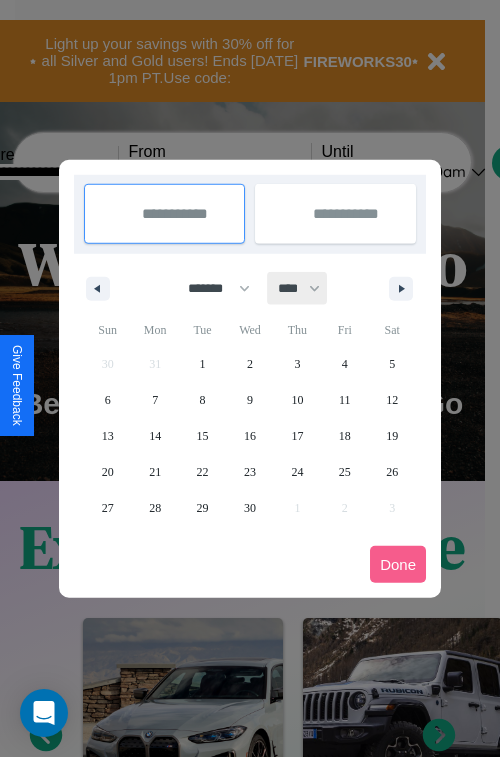 click on "**** **** **** **** **** **** **** **** **** **** **** **** **** **** **** **** **** **** **** **** **** **** **** **** **** **** **** **** **** **** **** **** **** **** **** **** **** **** **** **** **** **** **** **** **** **** **** **** **** **** **** **** **** **** **** **** **** **** **** **** **** **** **** **** **** **** **** **** **** **** **** **** **** **** **** **** **** **** **** **** **** **** **** **** **** **** **** **** **** **** **** **** **** **** **** **** **** **** **** **** **** **** **** **** **** **** **** **** **** **** **** **** **** **** **** **** **** **** **** **** ****" at bounding box center (298, 288) 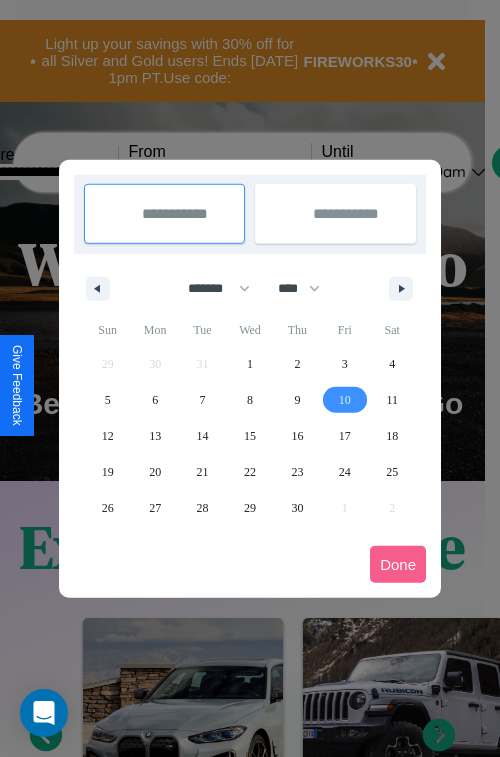 click on "10" at bounding box center [345, 400] 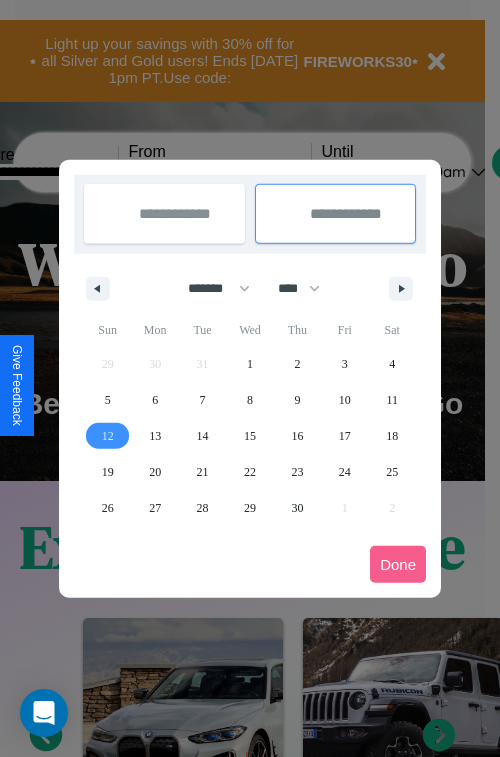 click on "12" at bounding box center (108, 436) 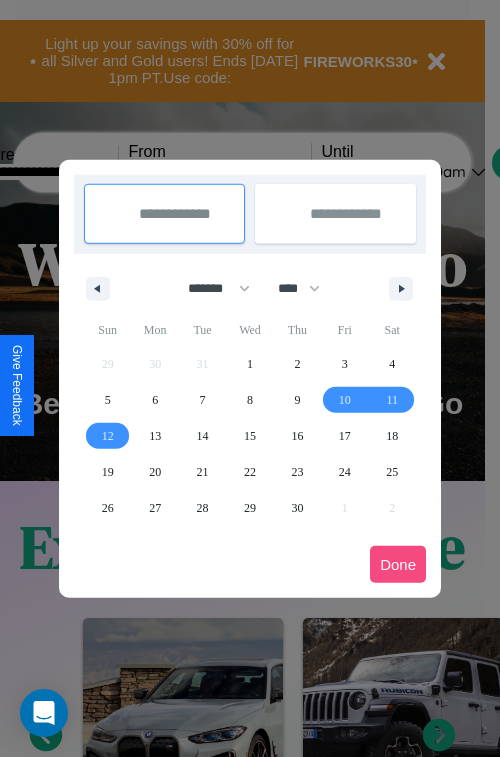 click on "Done" at bounding box center [398, 564] 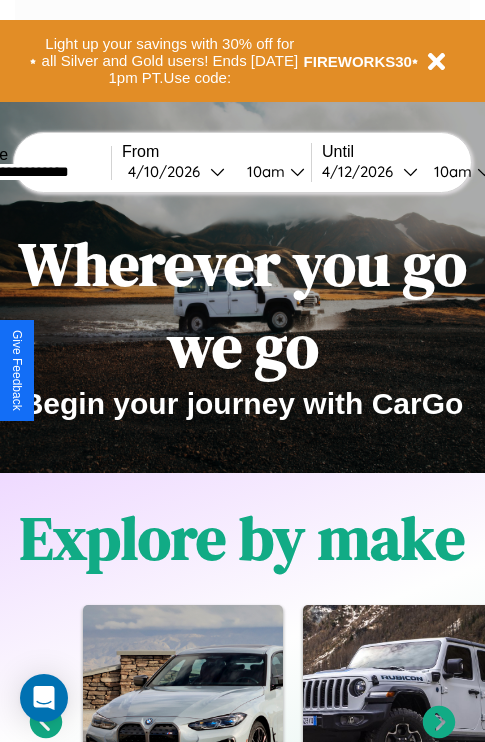 scroll, scrollTop: 0, scrollLeft: 74, axis: horizontal 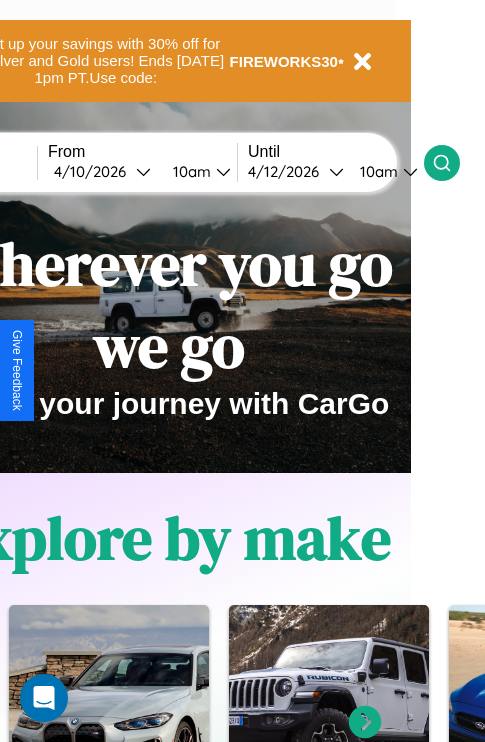 click 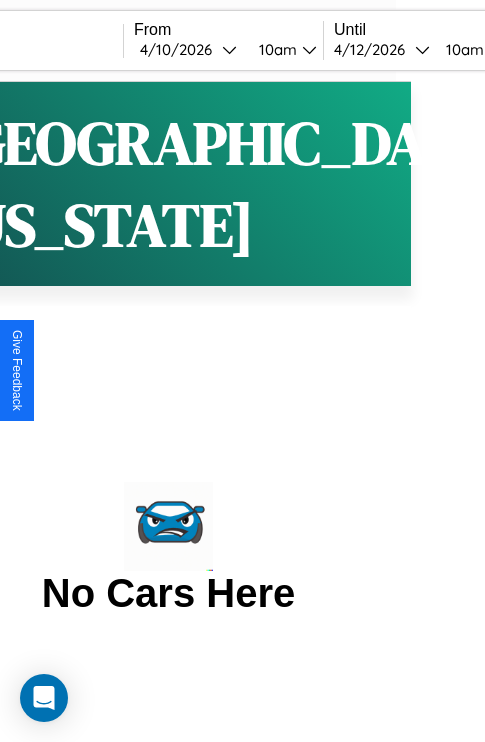 scroll, scrollTop: 0, scrollLeft: 0, axis: both 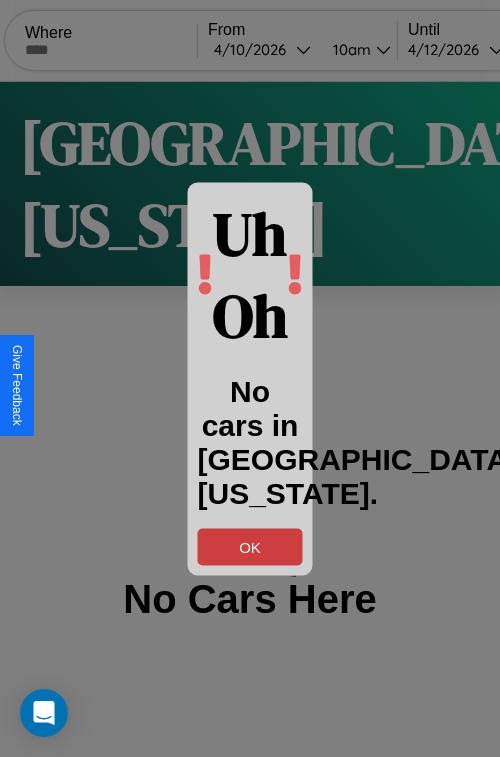 click on "OK" at bounding box center (250, 546) 